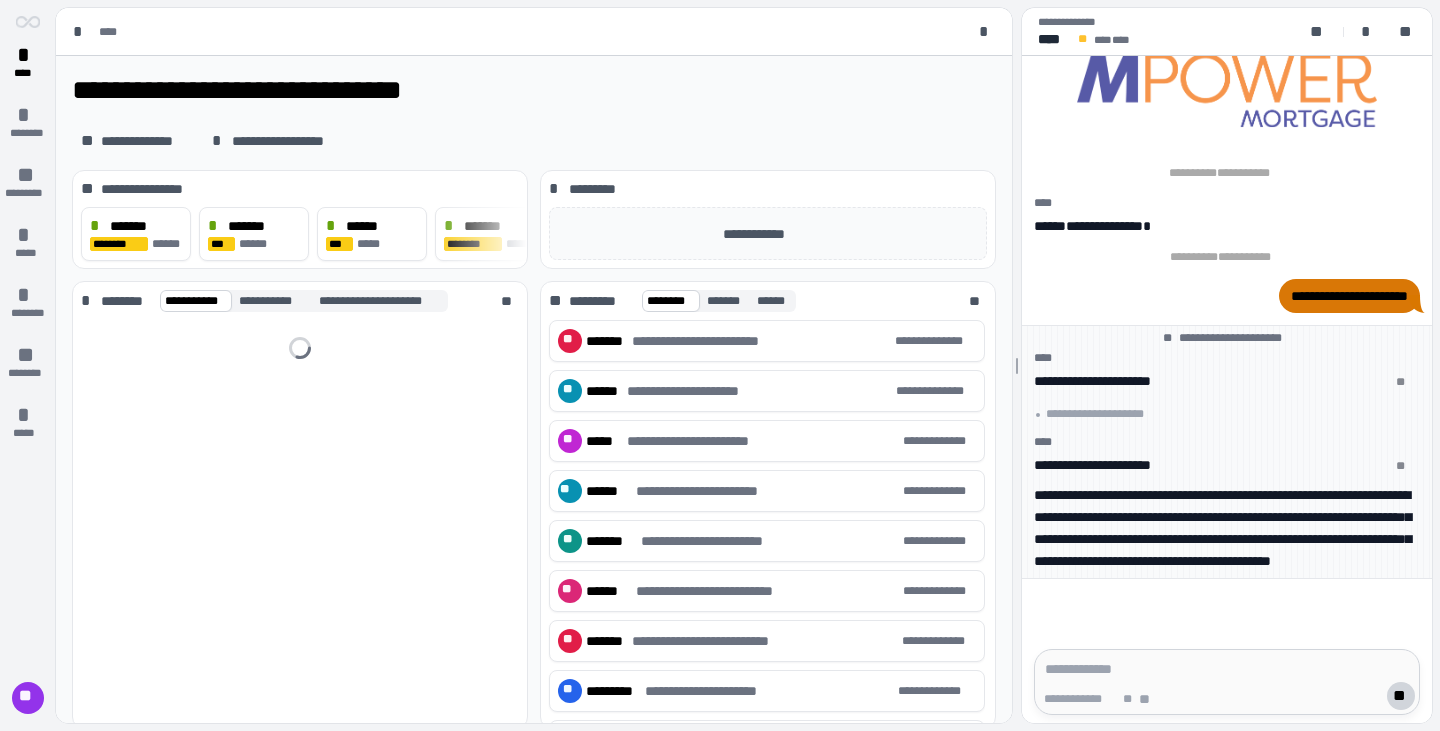 scroll, scrollTop: 0, scrollLeft: 0, axis: both 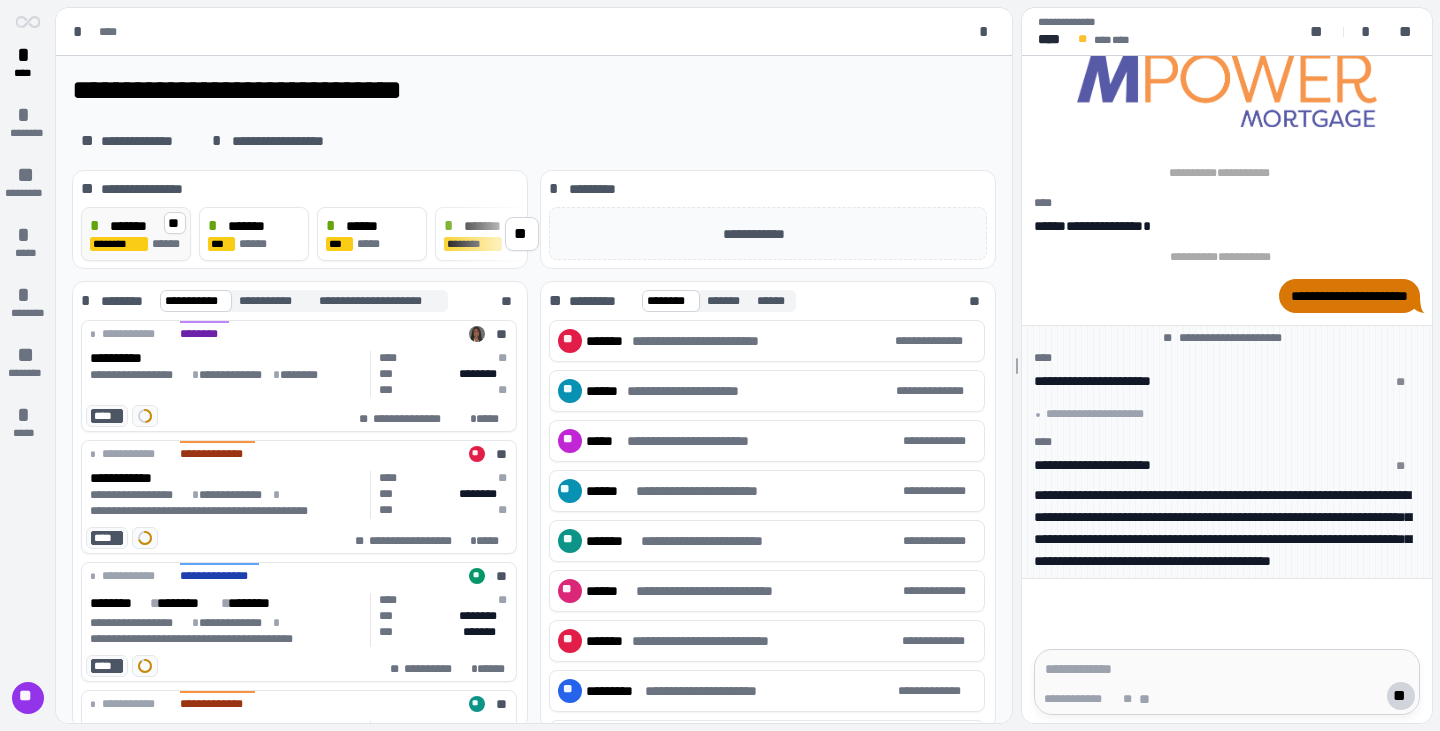 click on "*******" at bounding box center [131, 226] 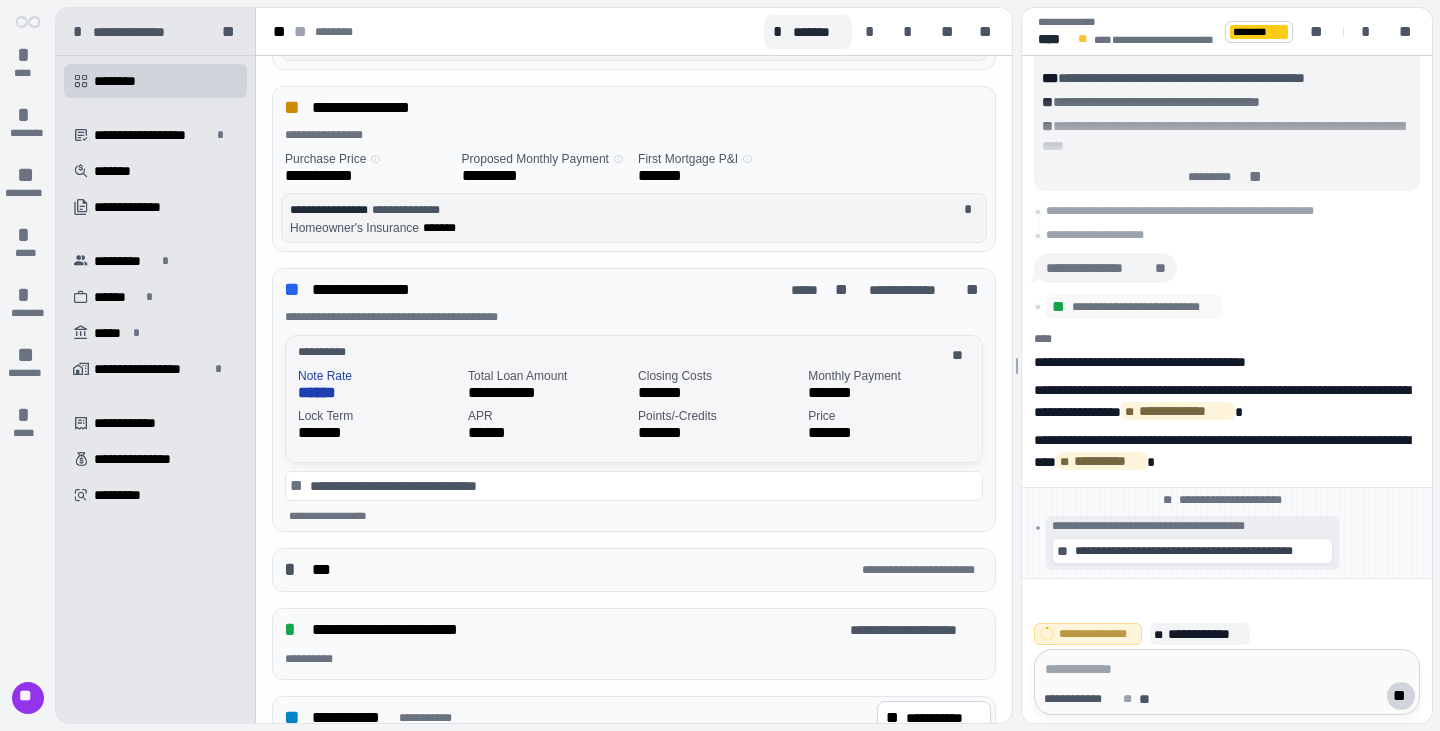 scroll, scrollTop: 418, scrollLeft: 0, axis: vertical 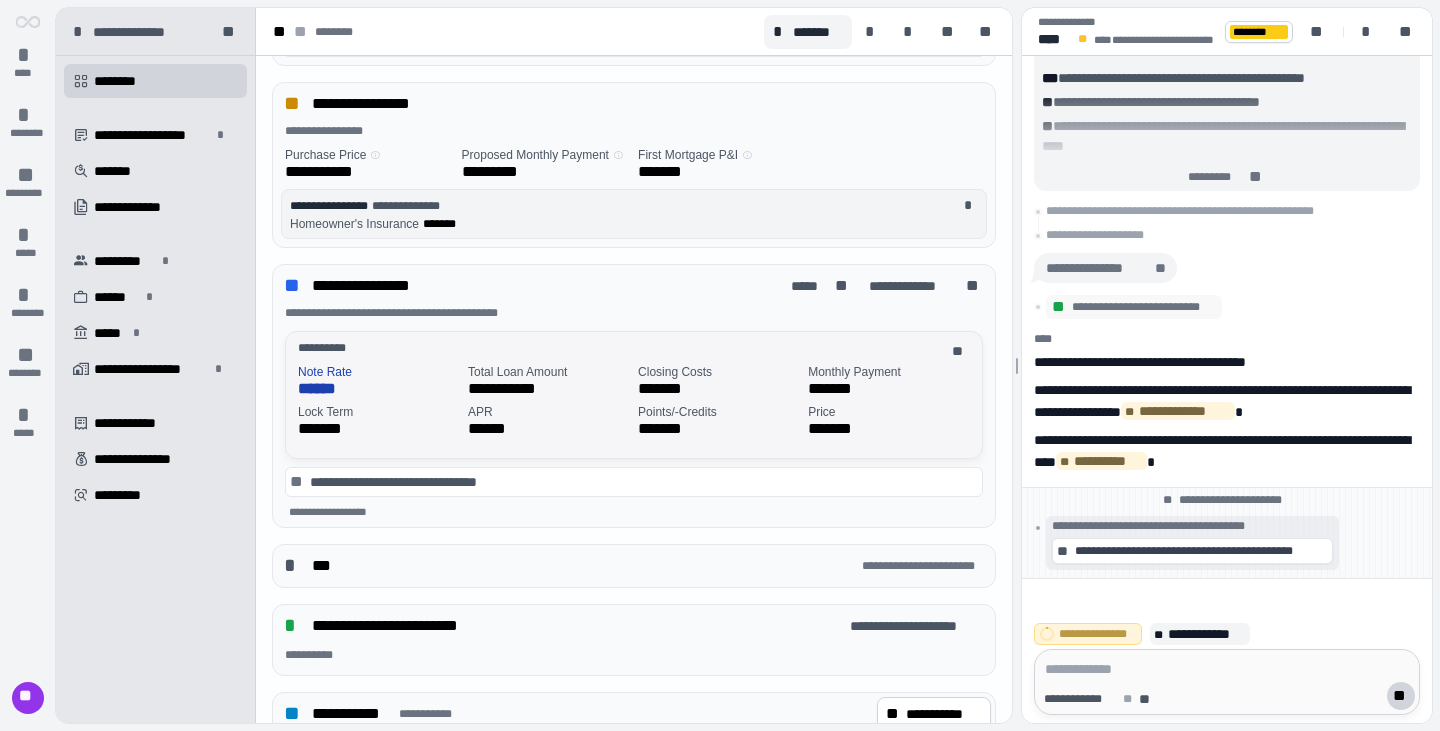 click on "APR" at bounding box center [549, 412] 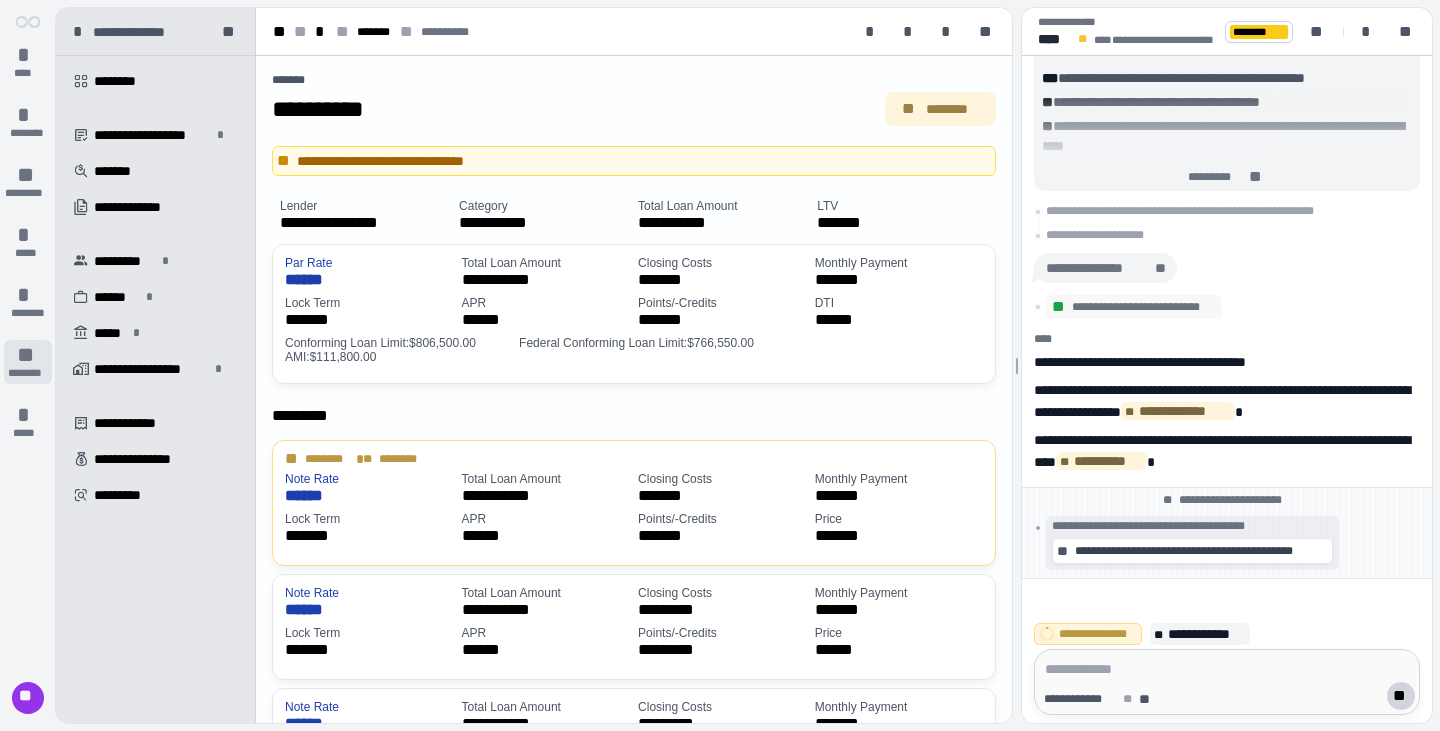 click on "********" at bounding box center [28, 373] 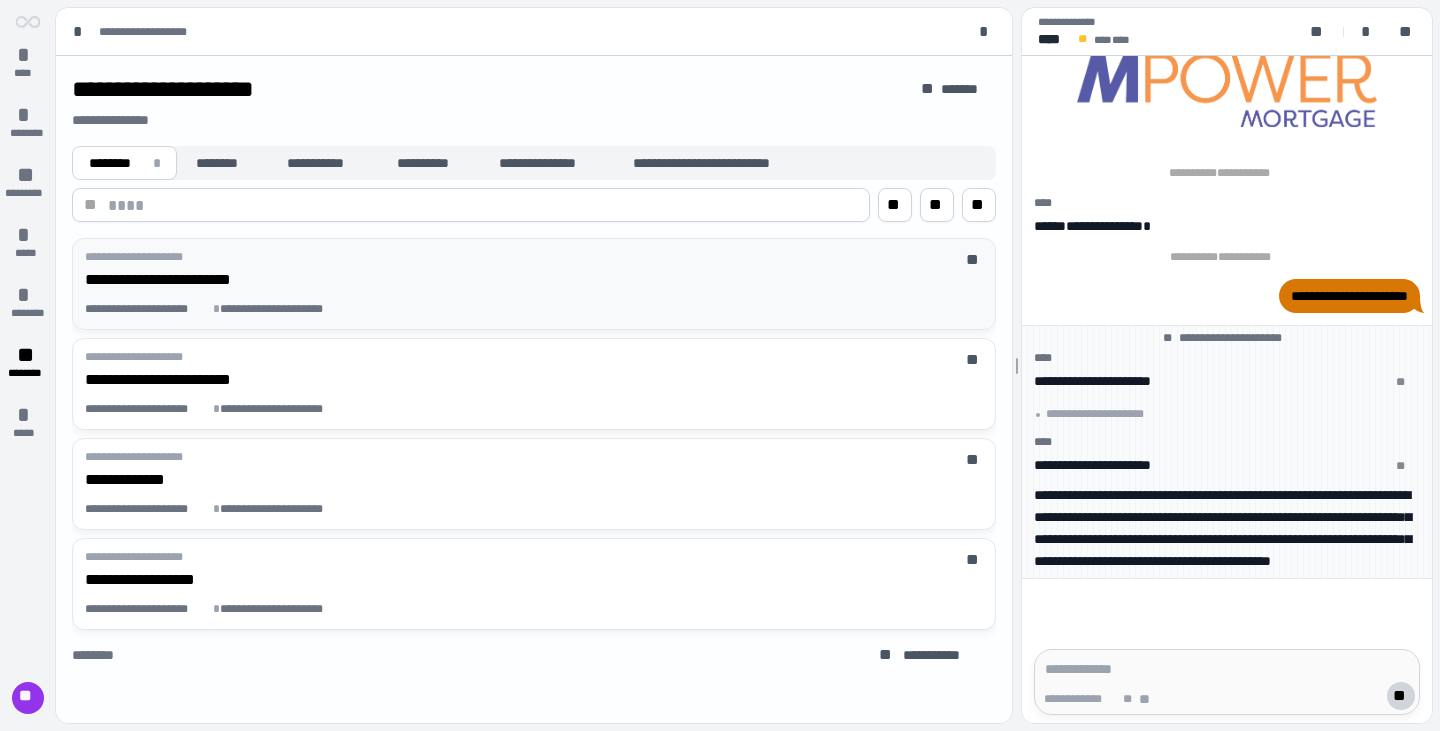 click on "**********" at bounding box center [519, 270] 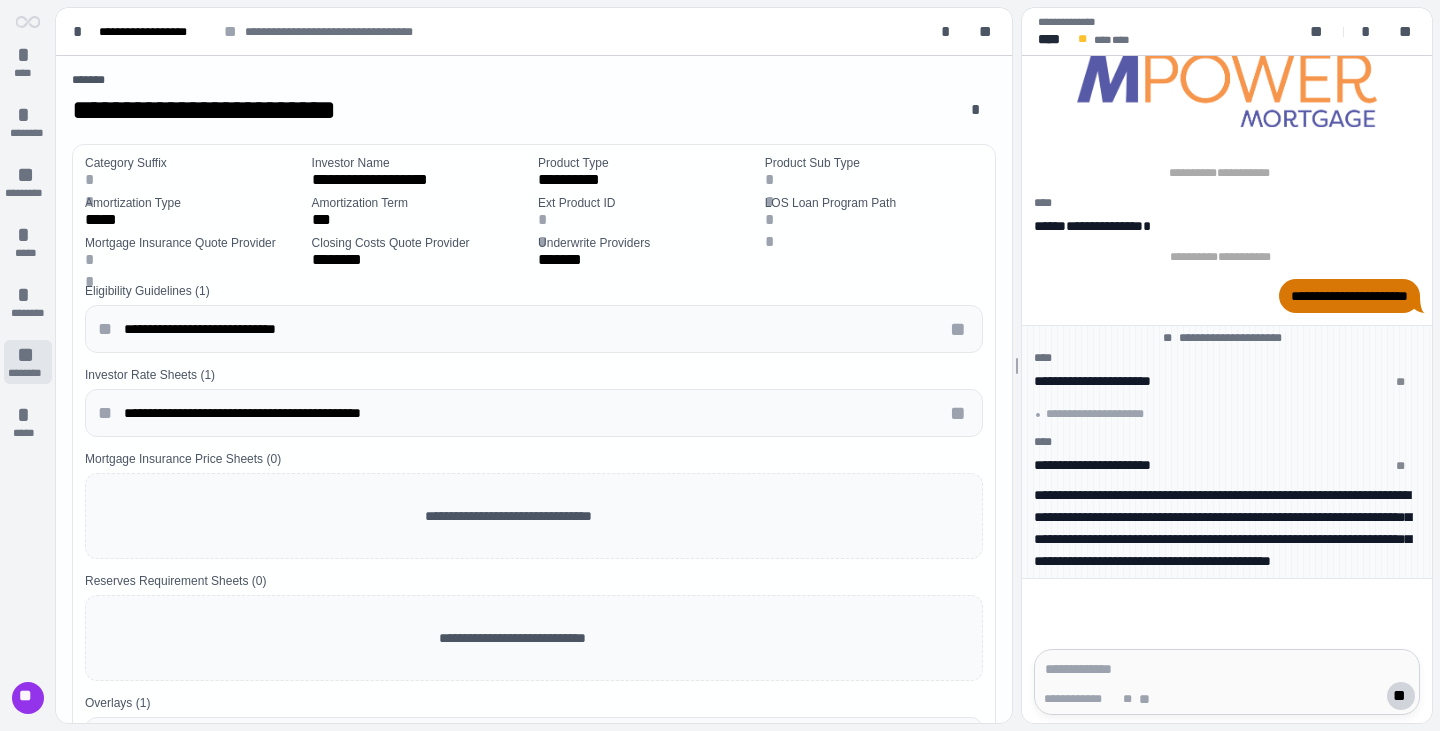 click on "**" at bounding box center (28, 355) 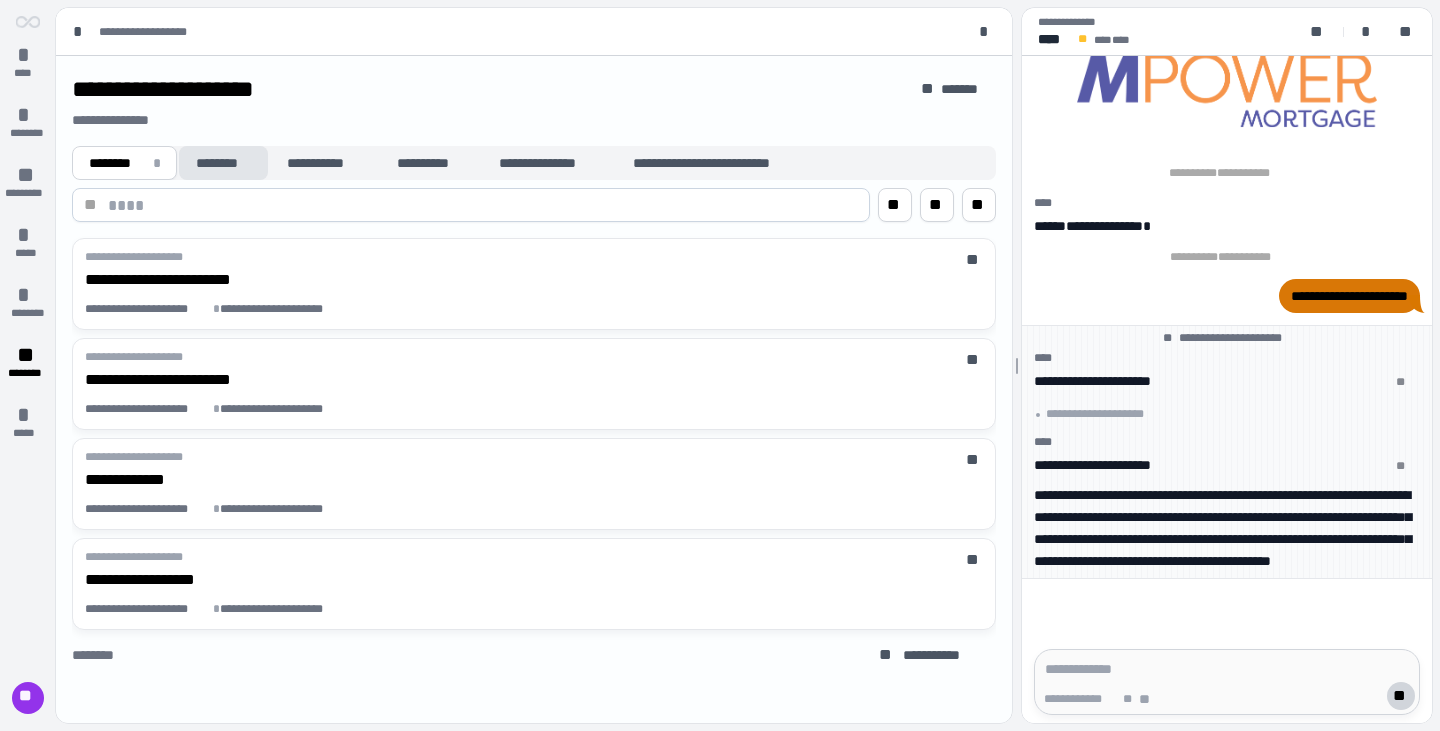 click on "********" at bounding box center (223, 163) 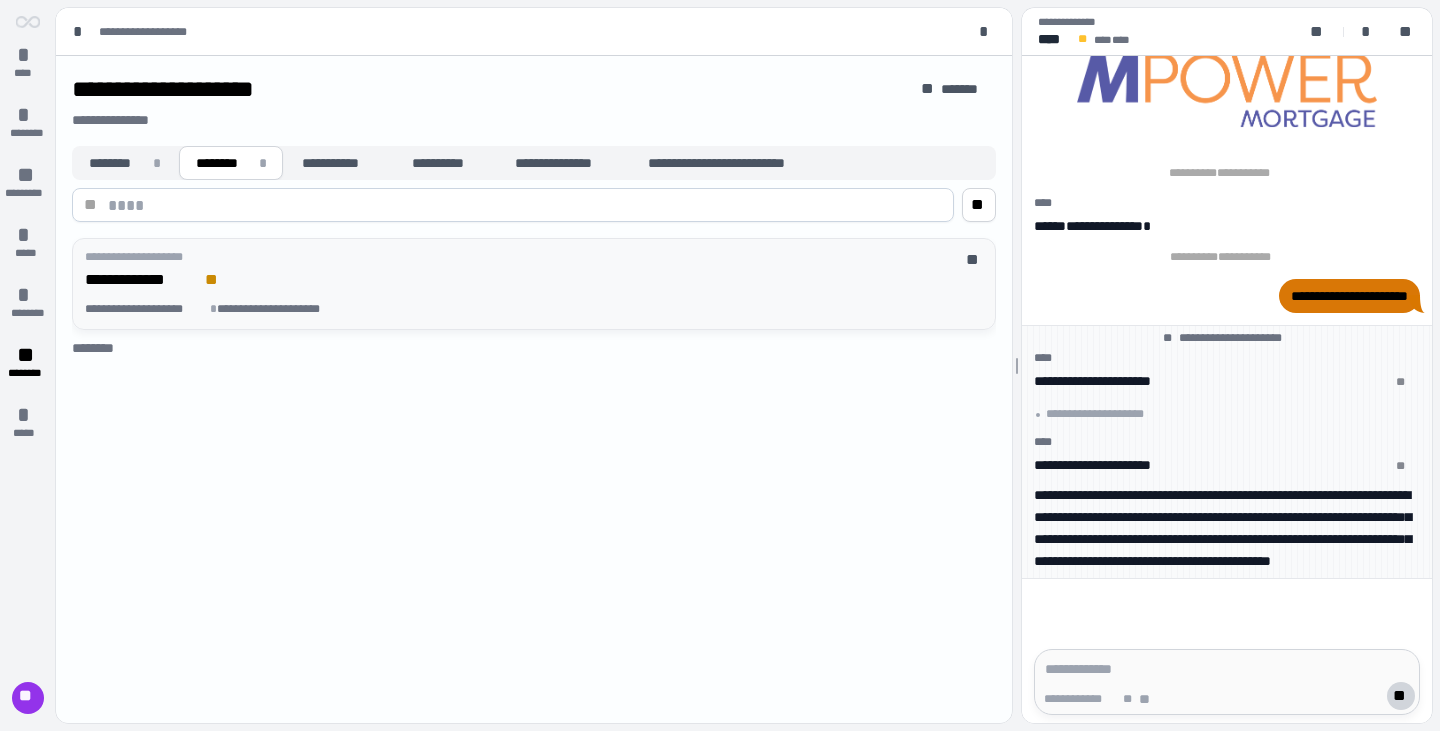 click on "**********" at bounding box center [519, 270] 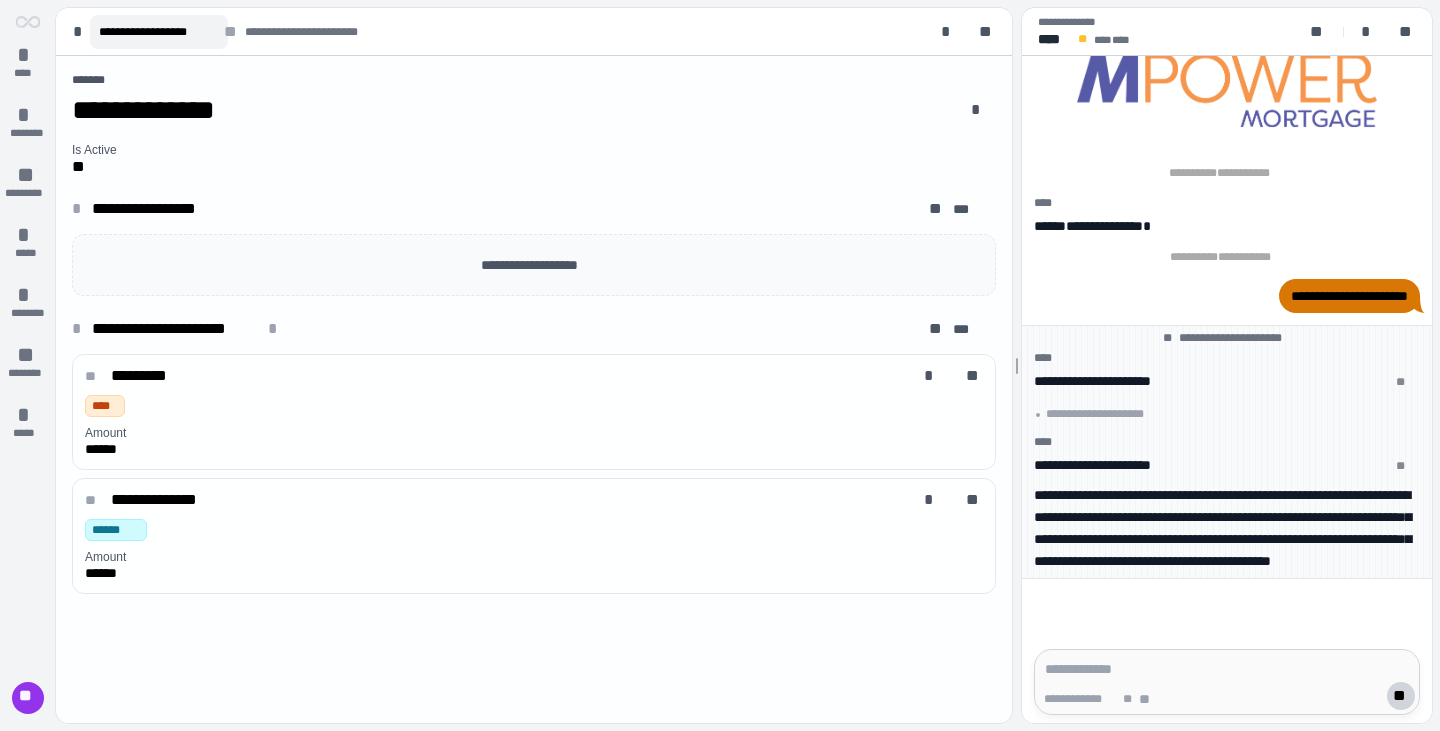 click on "**********" at bounding box center (159, 32) 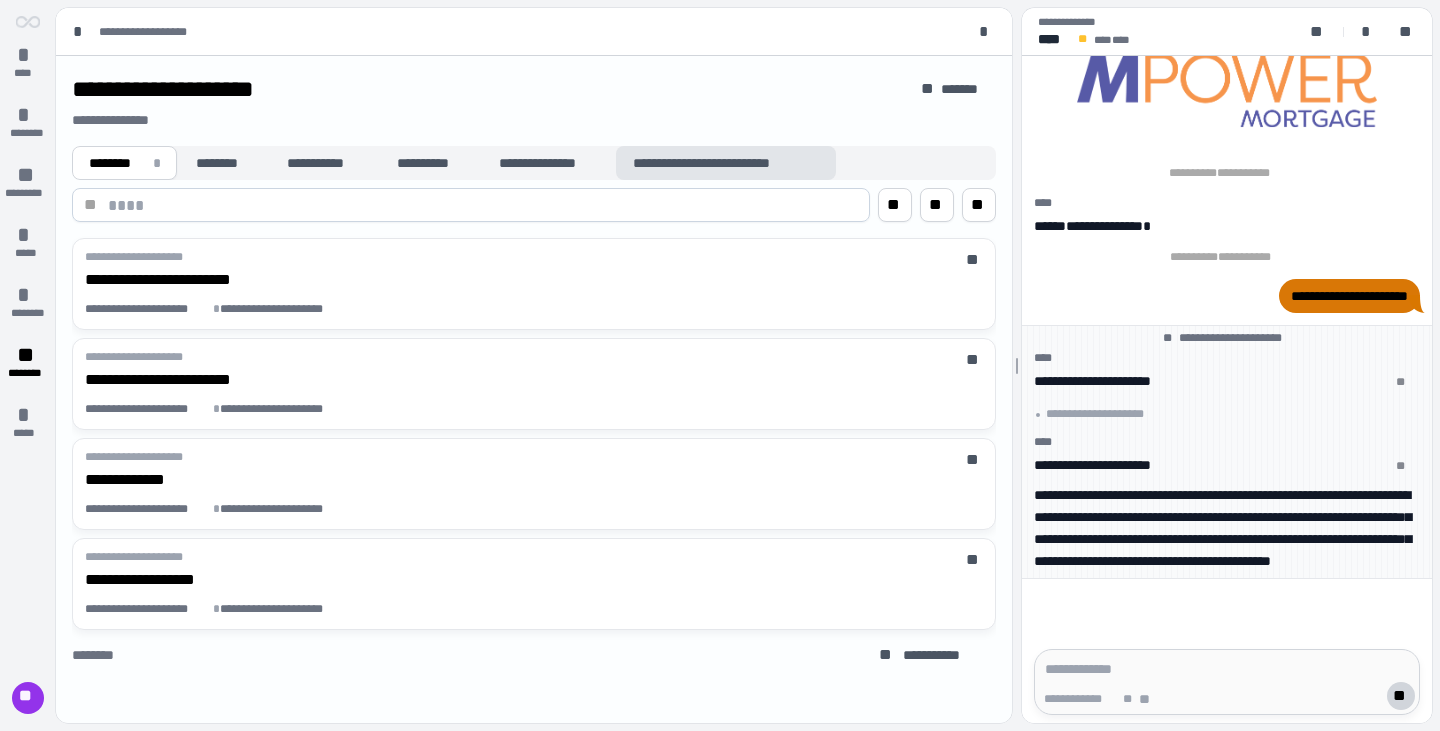 click on "**********" at bounding box center [726, 163] 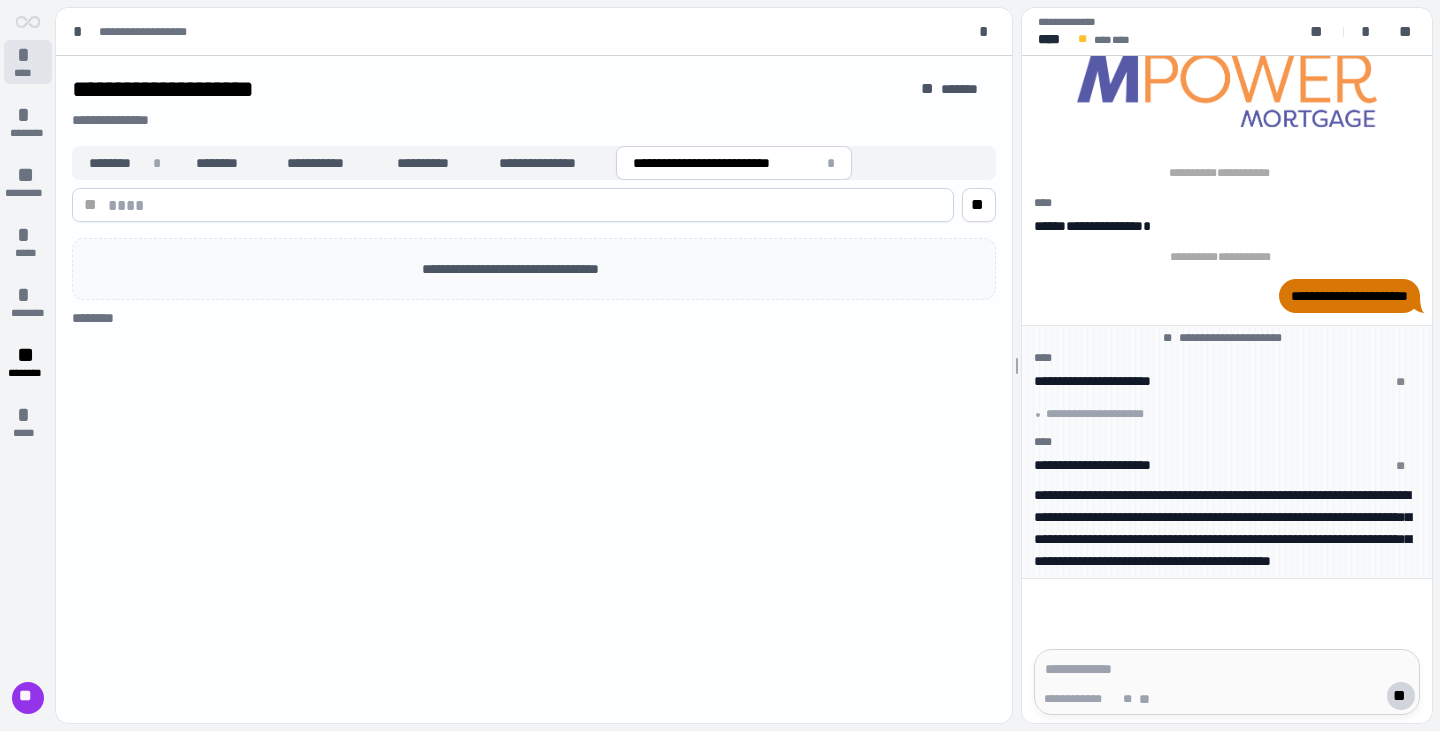 click on "*" at bounding box center (28, 55) 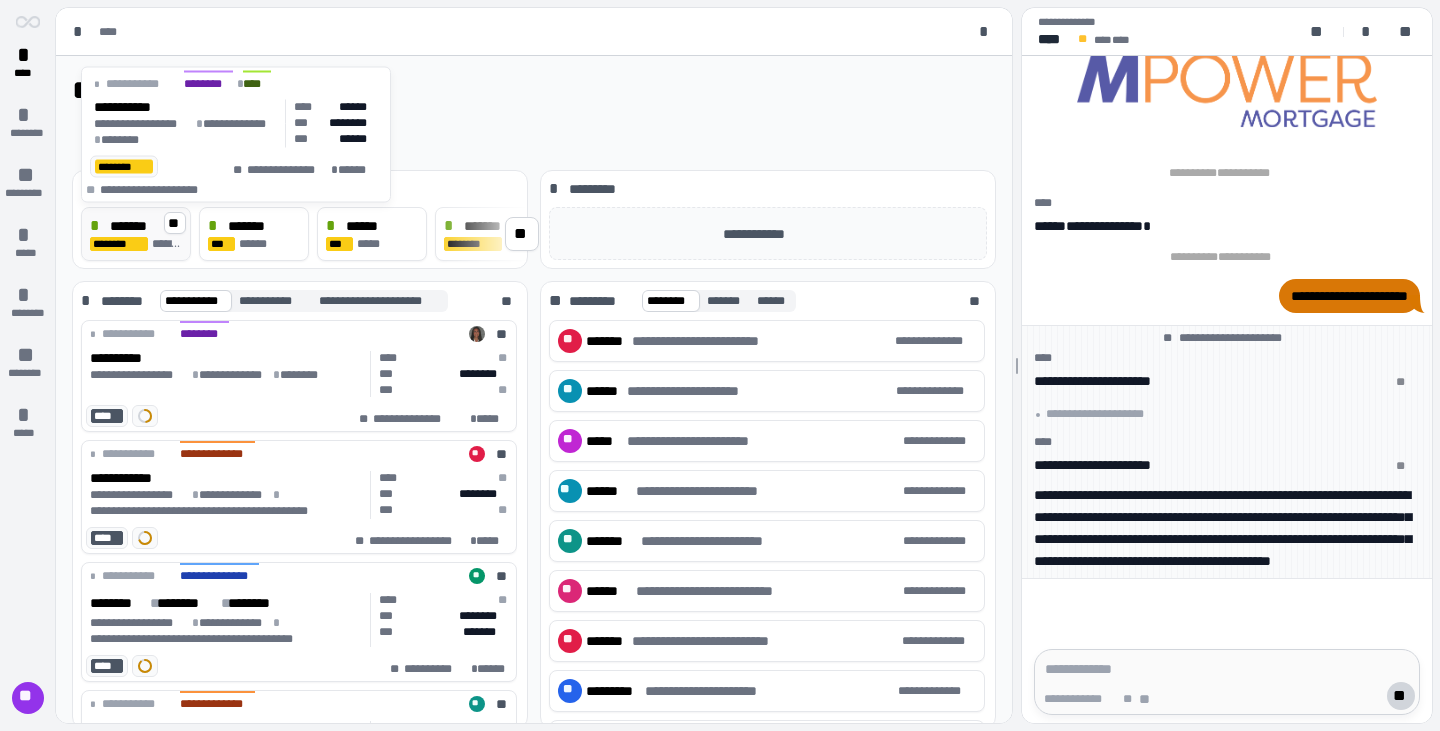 click on "*******" at bounding box center (131, 226) 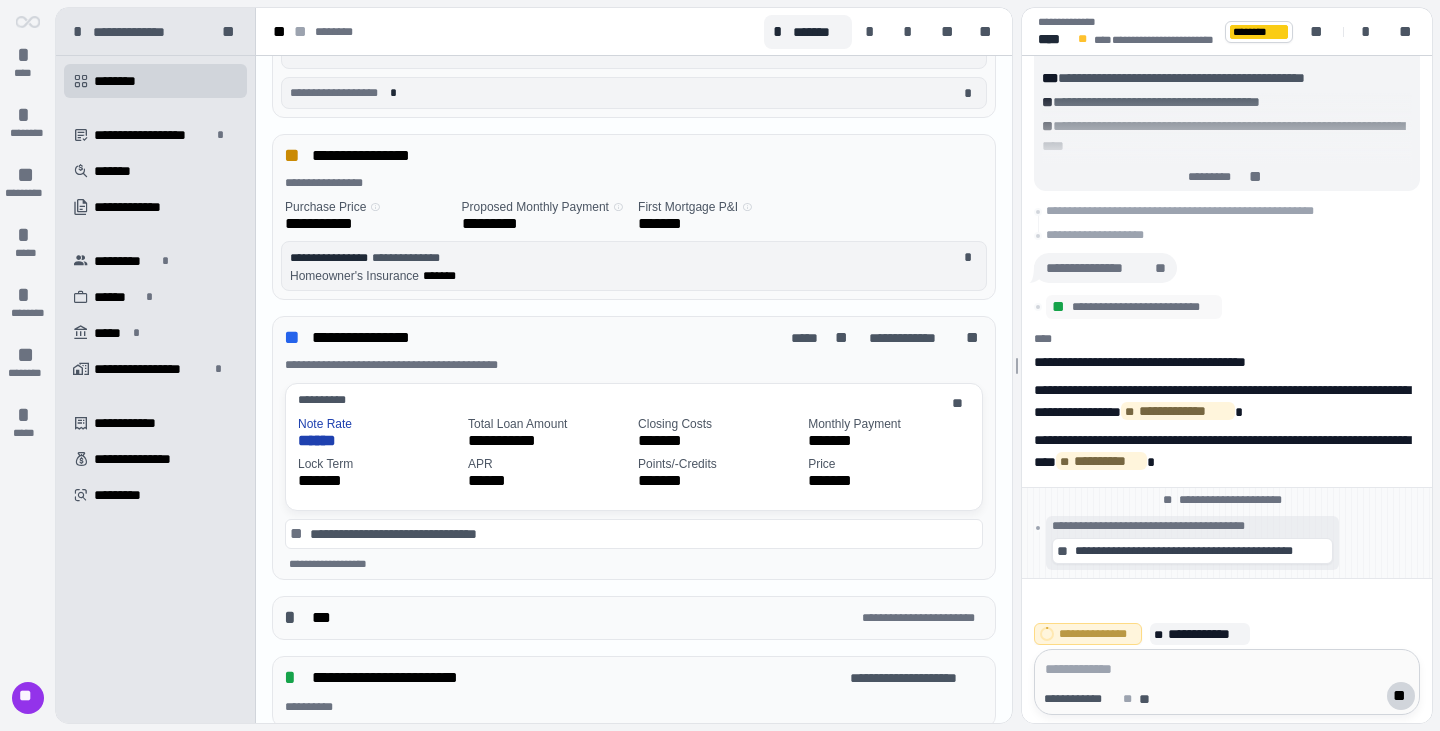 scroll, scrollTop: 480, scrollLeft: 0, axis: vertical 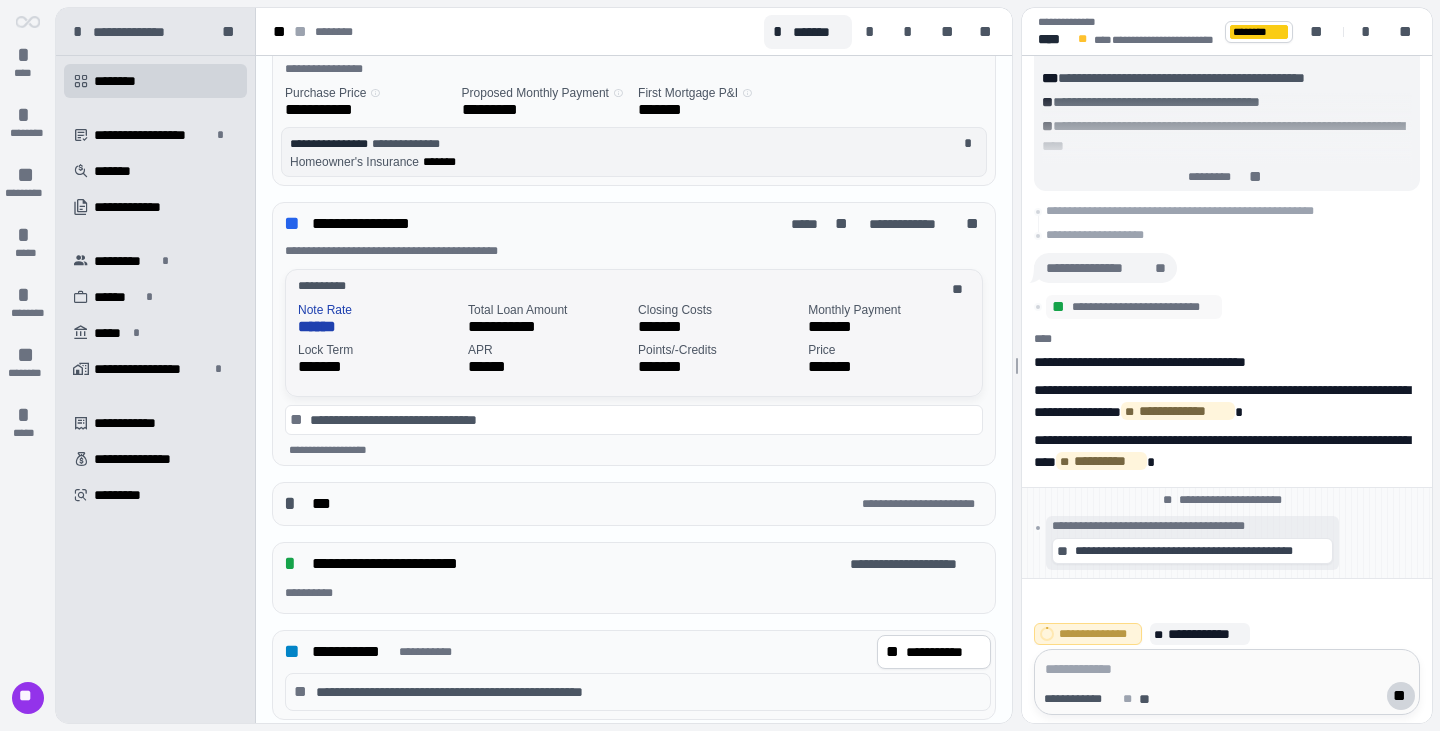 click on "**********" at bounding box center [549, 327] 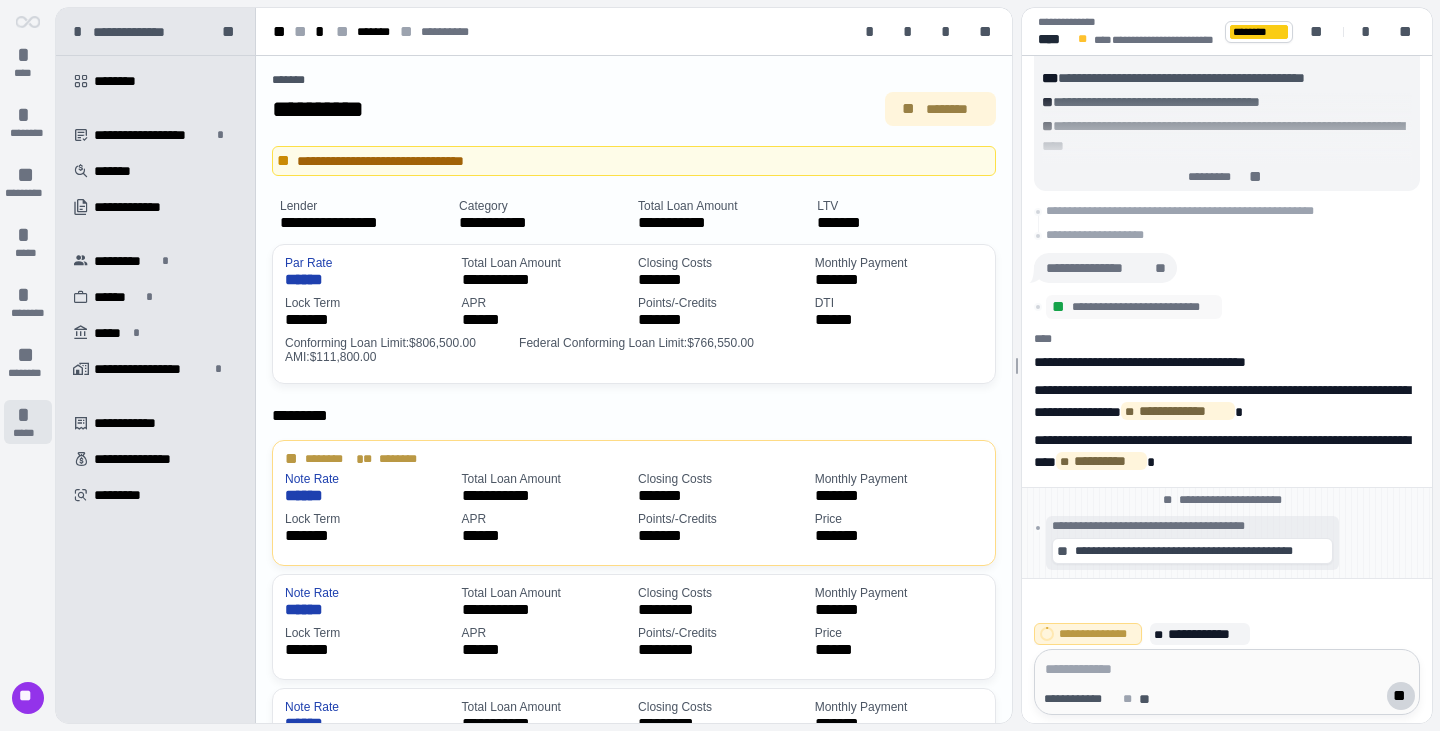 click on "* *****" at bounding box center (28, 422) 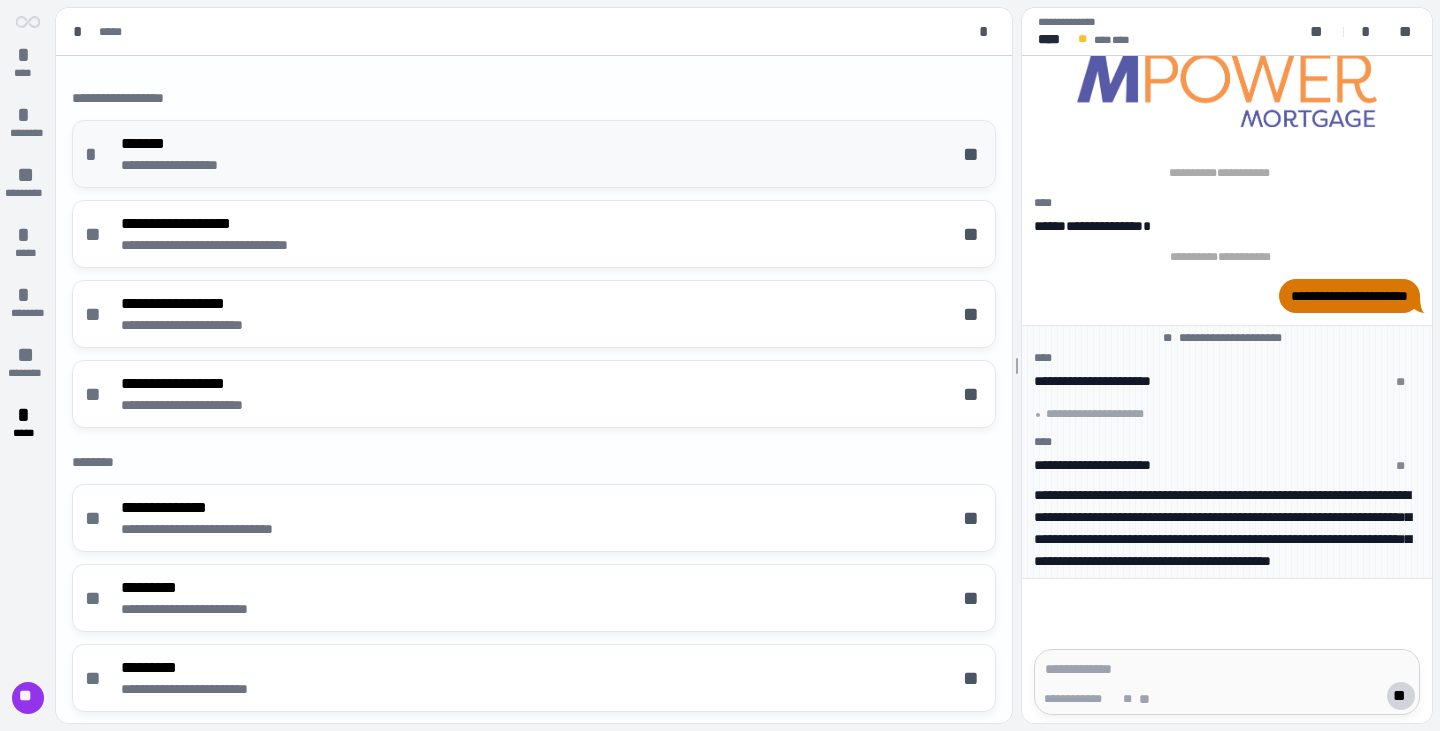 click on "**********" at bounding box center (534, 154) 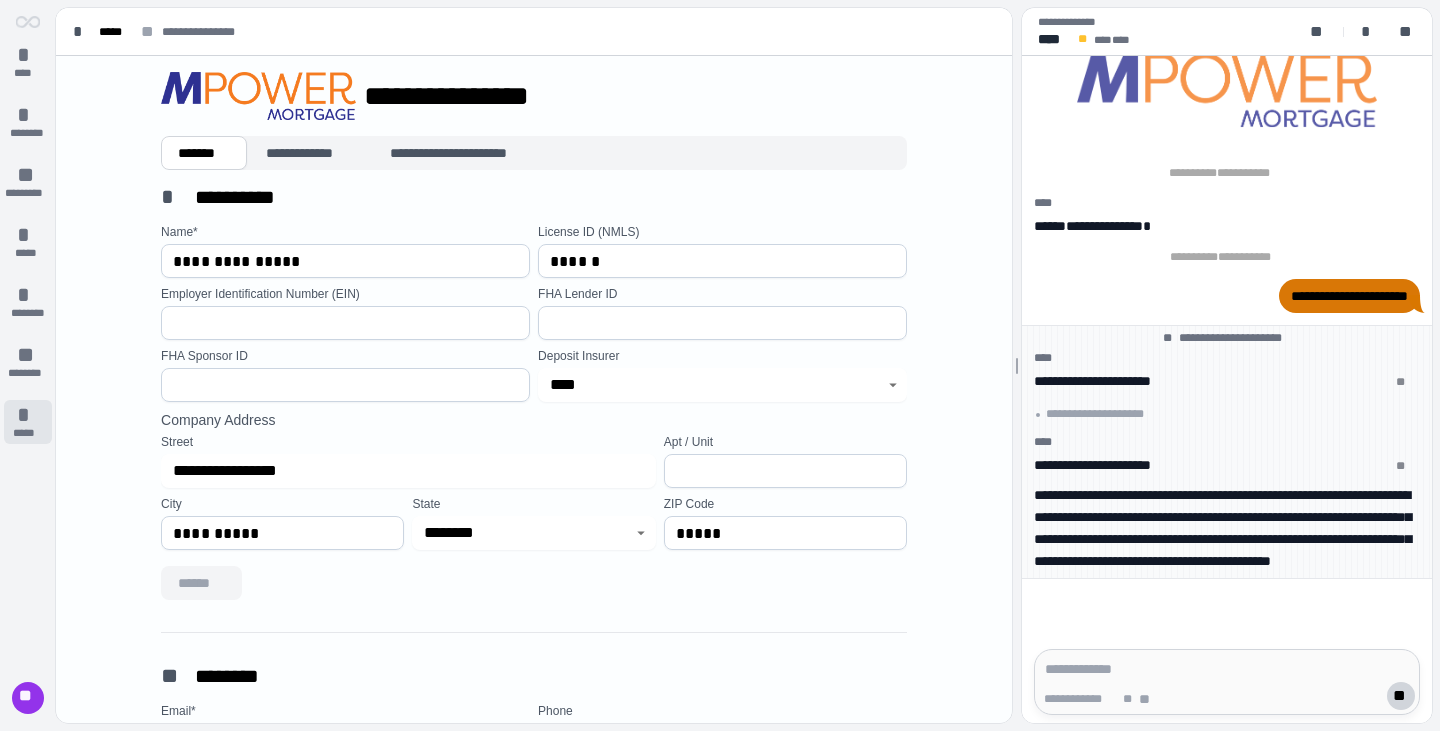 click on "*****" at bounding box center (28, 433) 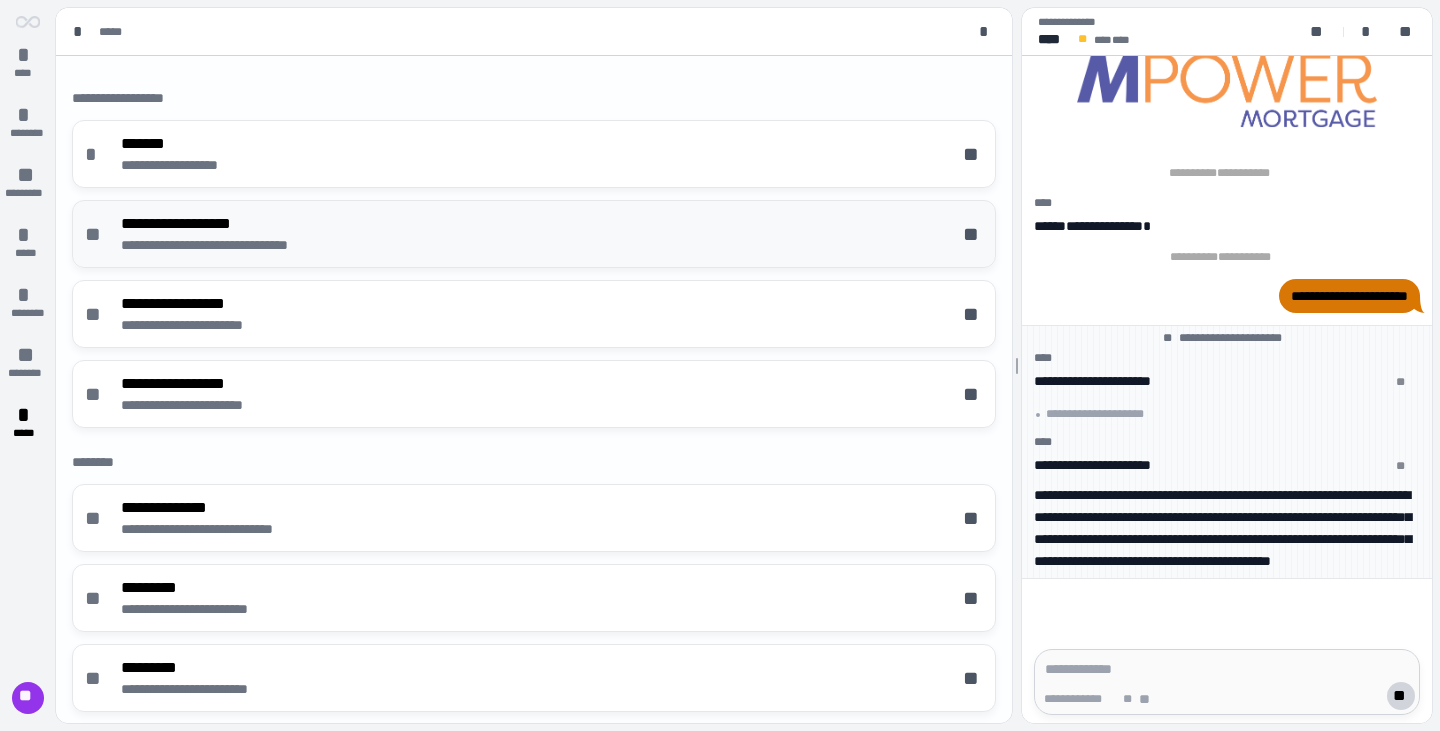 click on "**********" at bounding box center (534, 234) 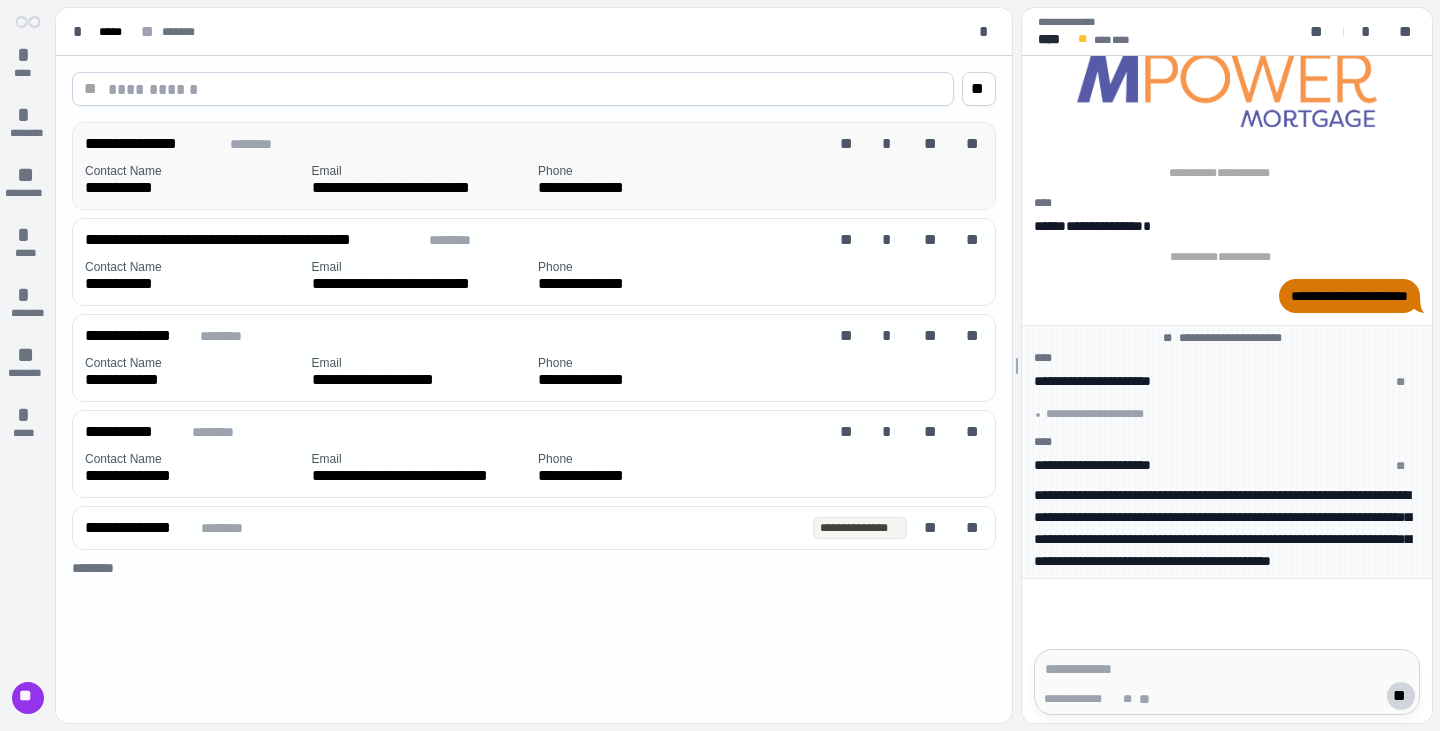 click on "Contact Name" at bounding box center (194, 171) 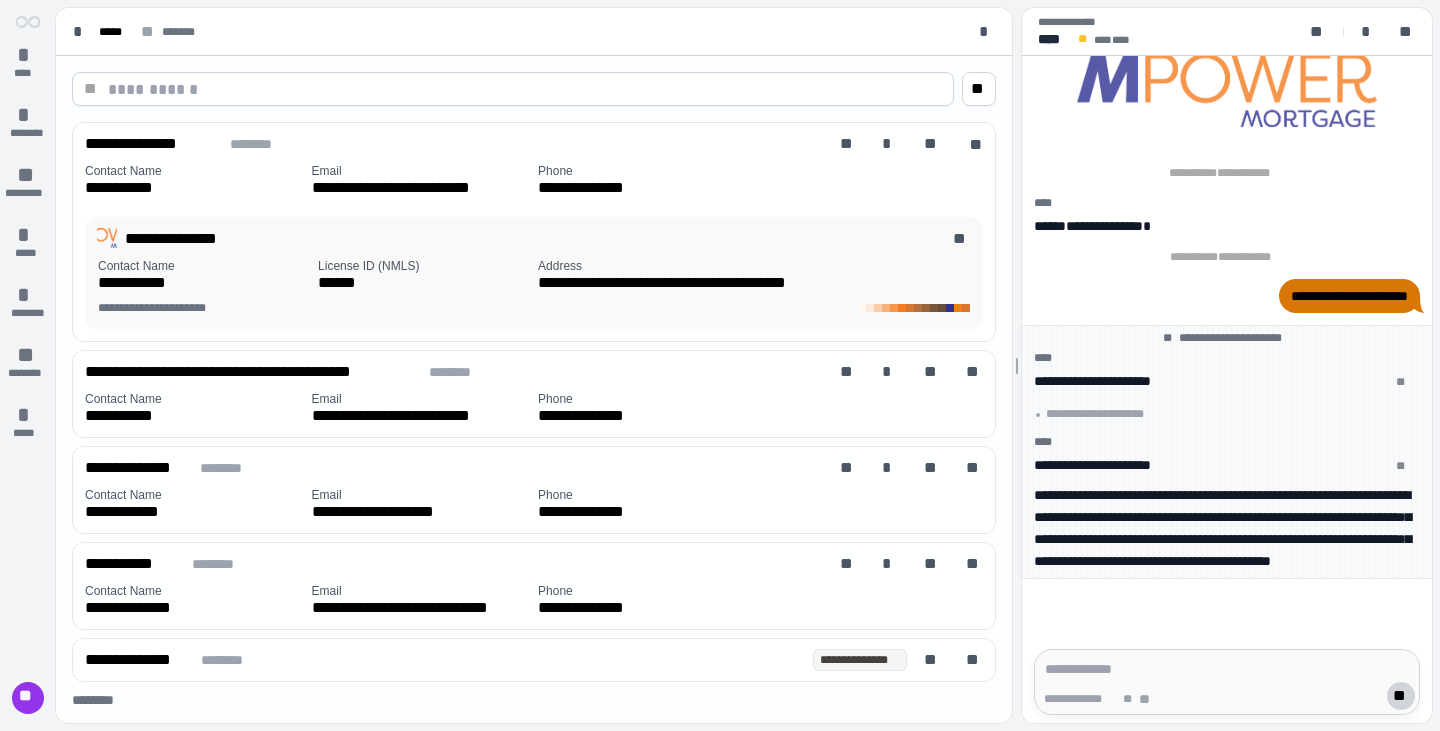 click on "Contact Name" at bounding box center (204, 266) 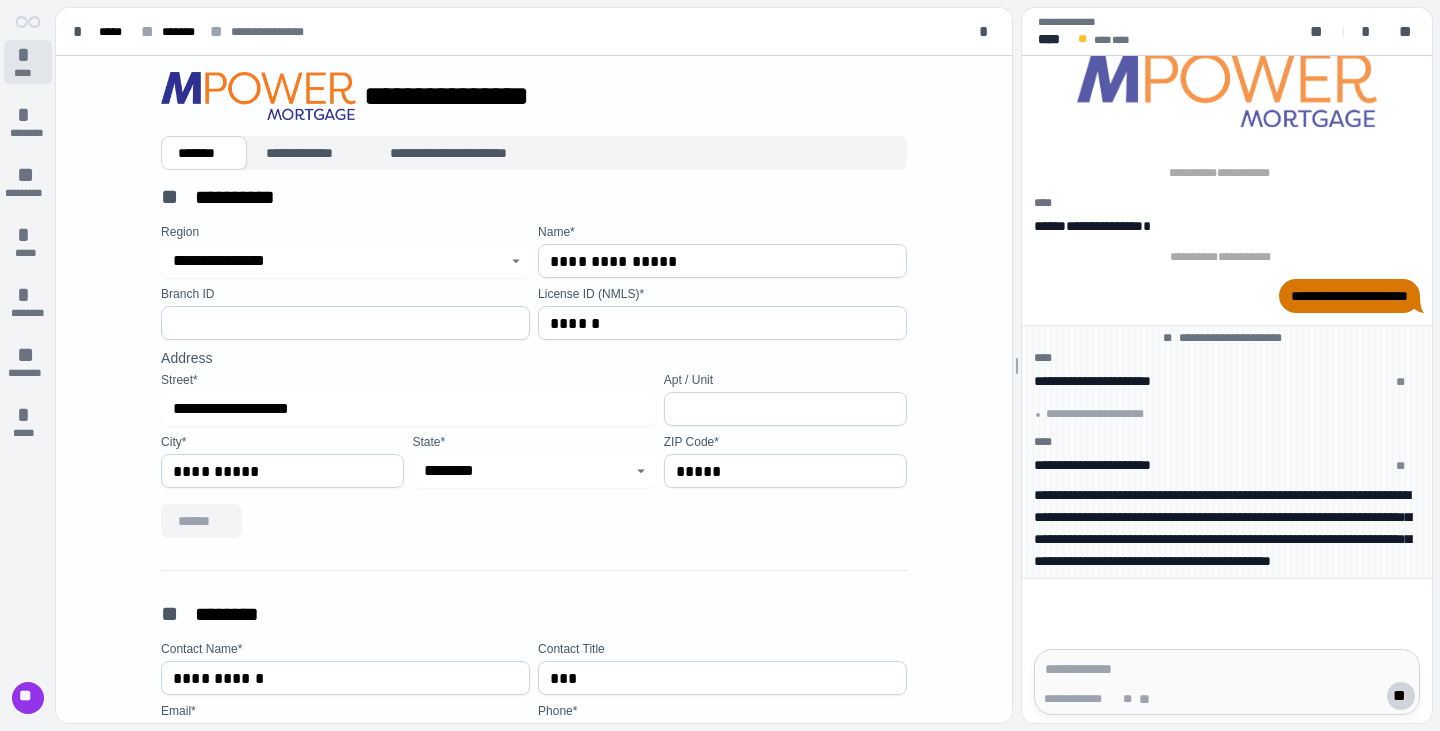 click on "* ****" at bounding box center [28, 62] 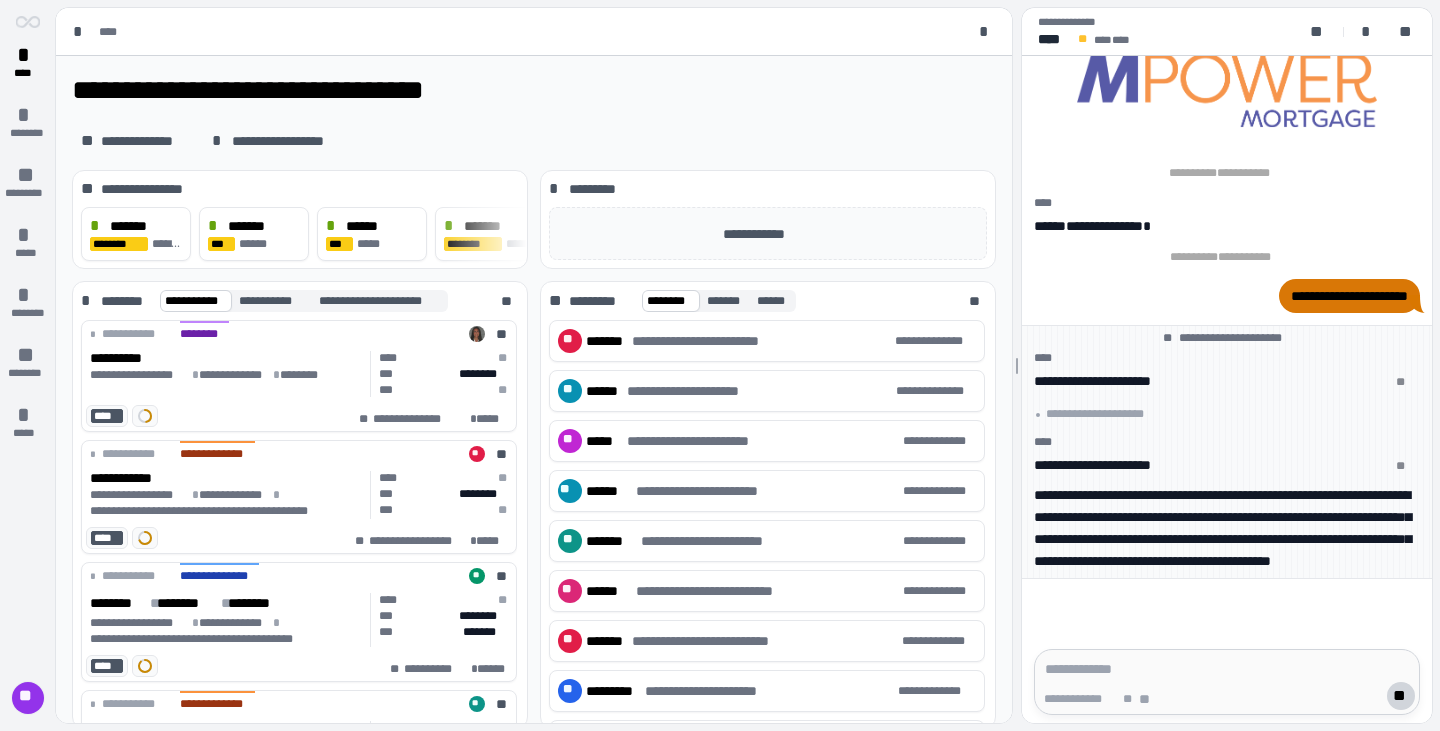 click on "**" at bounding box center (28, 698) 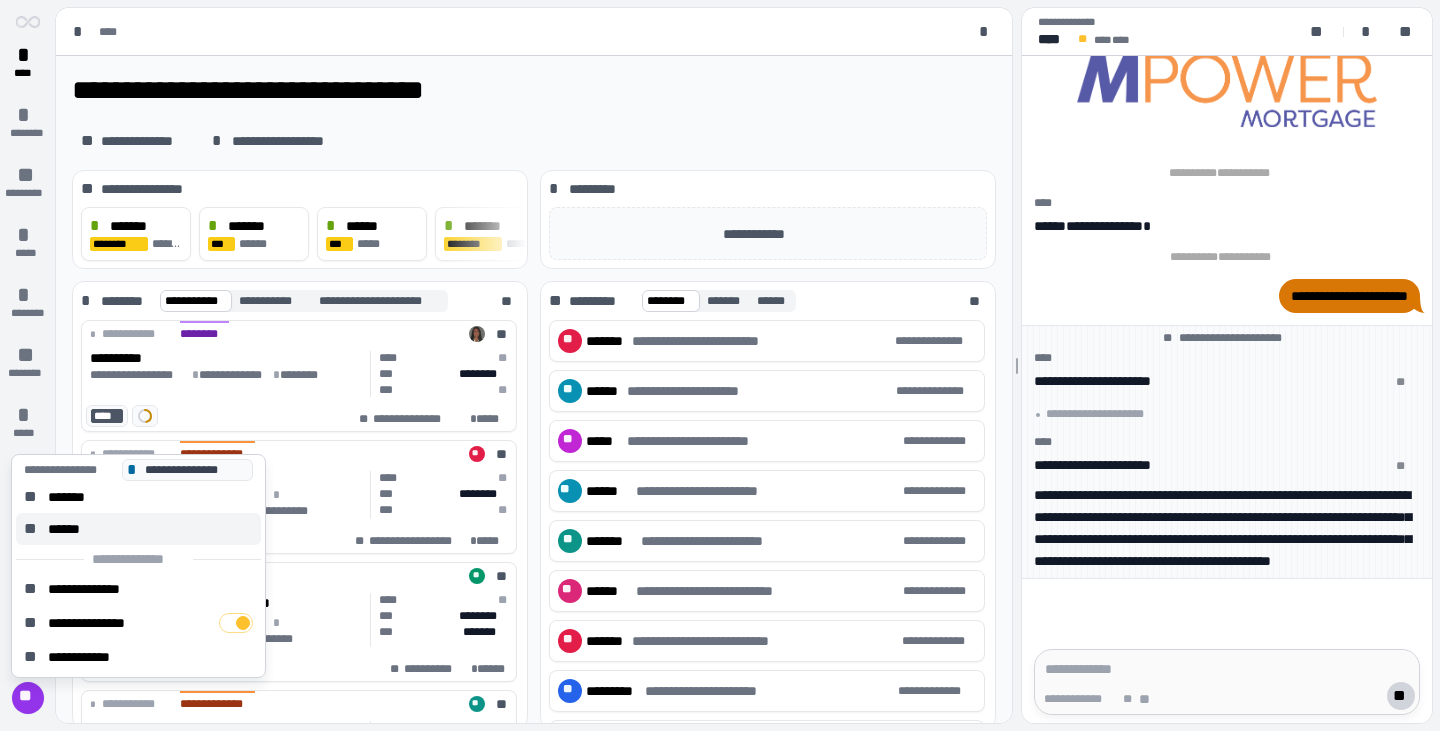 click on "** ******" at bounding box center [138, 529] 